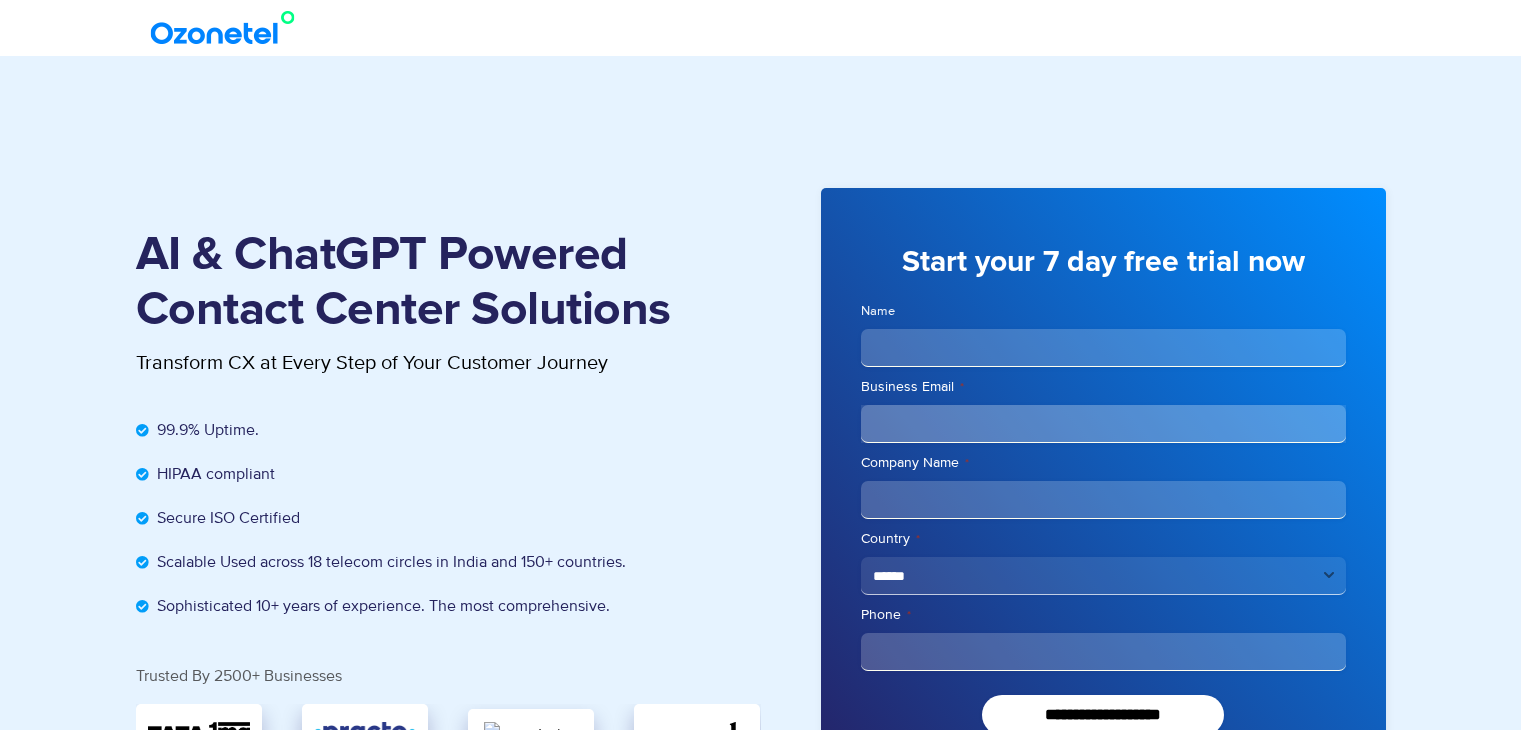 scroll, scrollTop: 148, scrollLeft: 0, axis: vertical 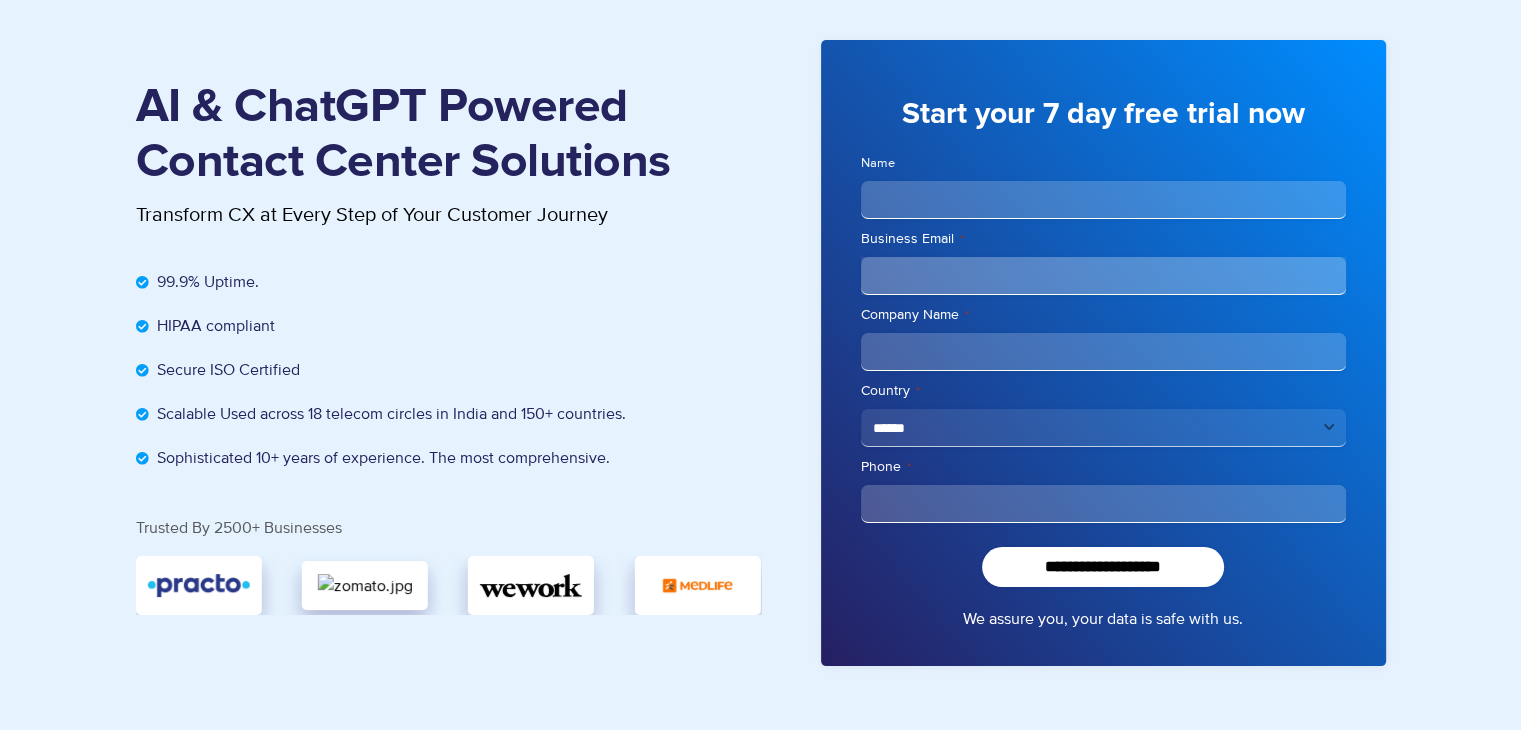 click on "Name" at bounding box center [1103, 200] 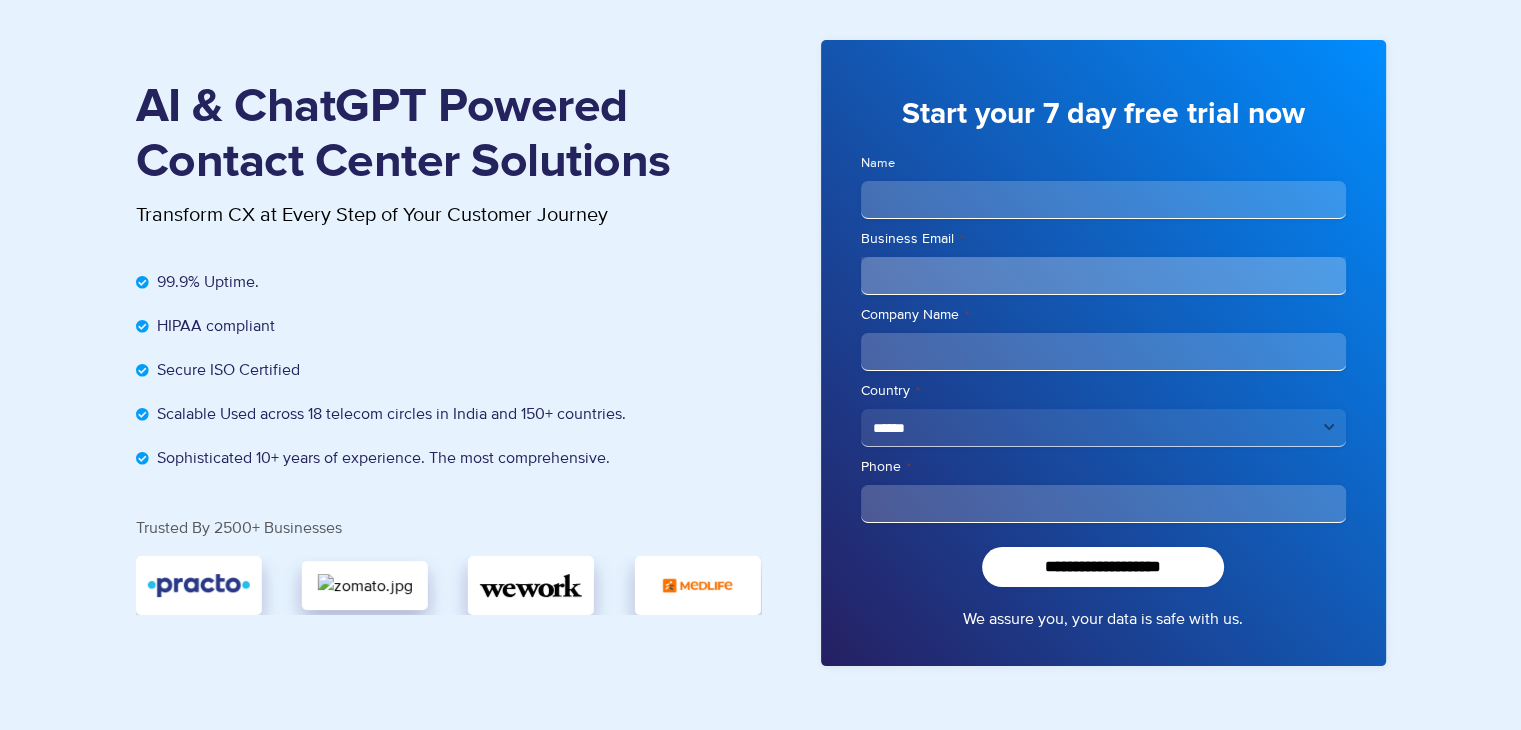 type on "**********" 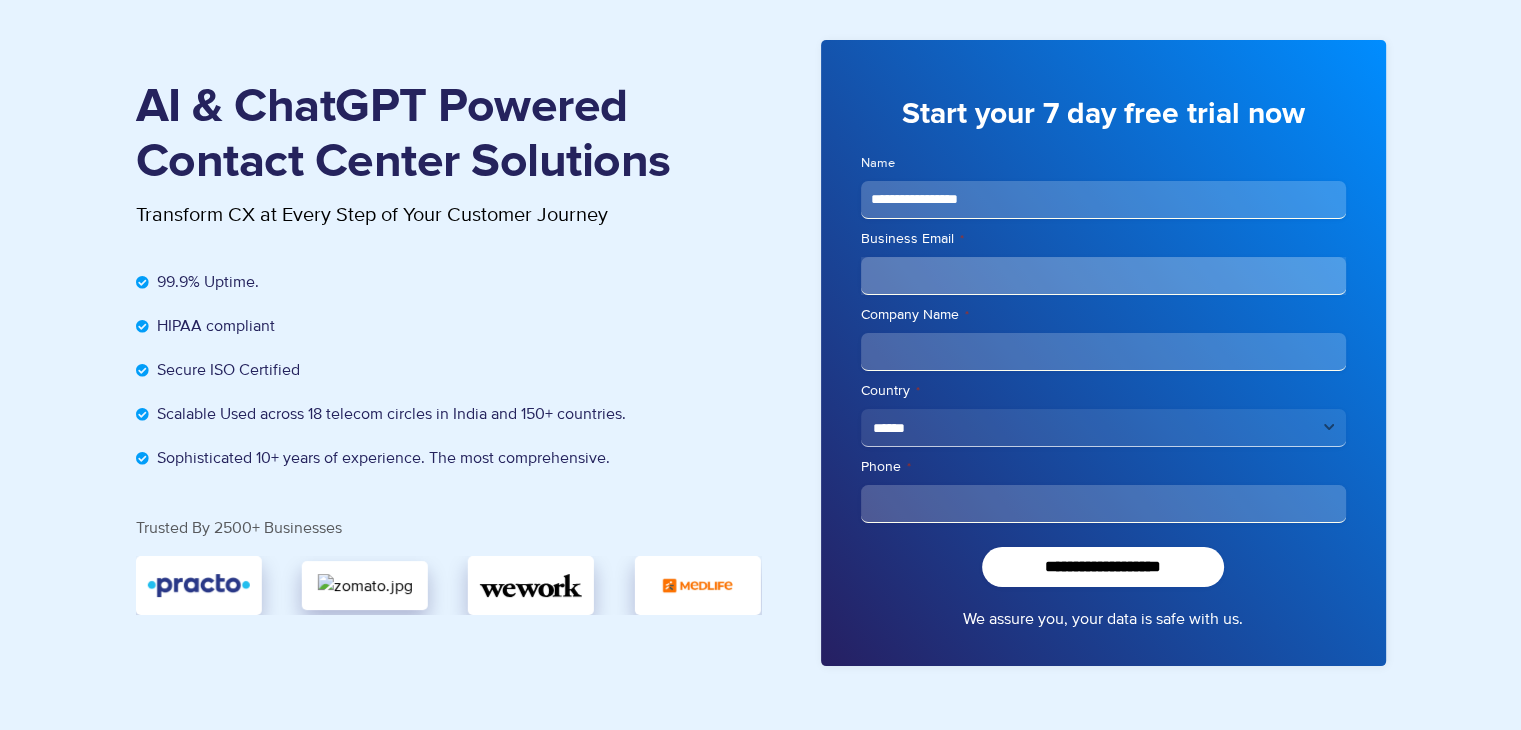 type on "**********" 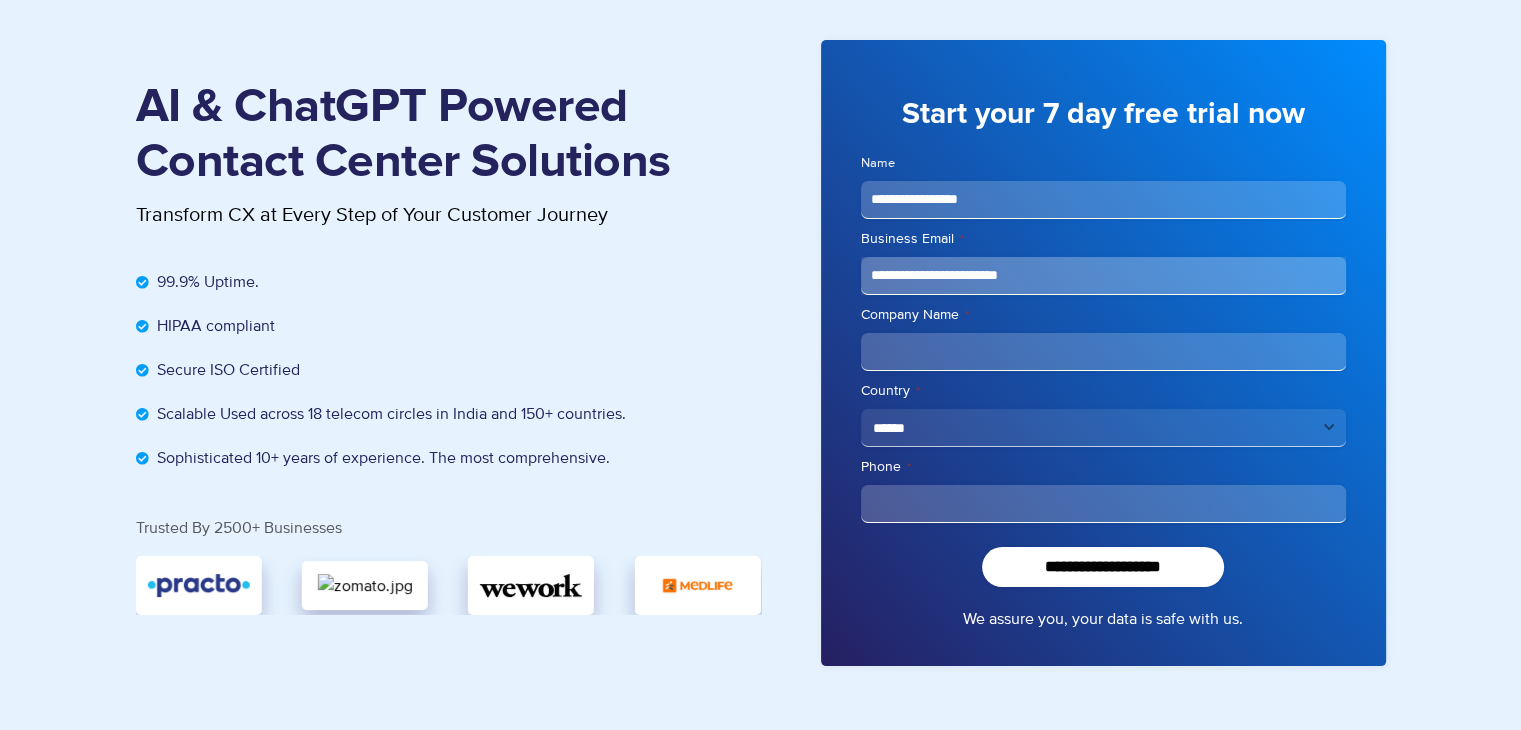 type on "**********" 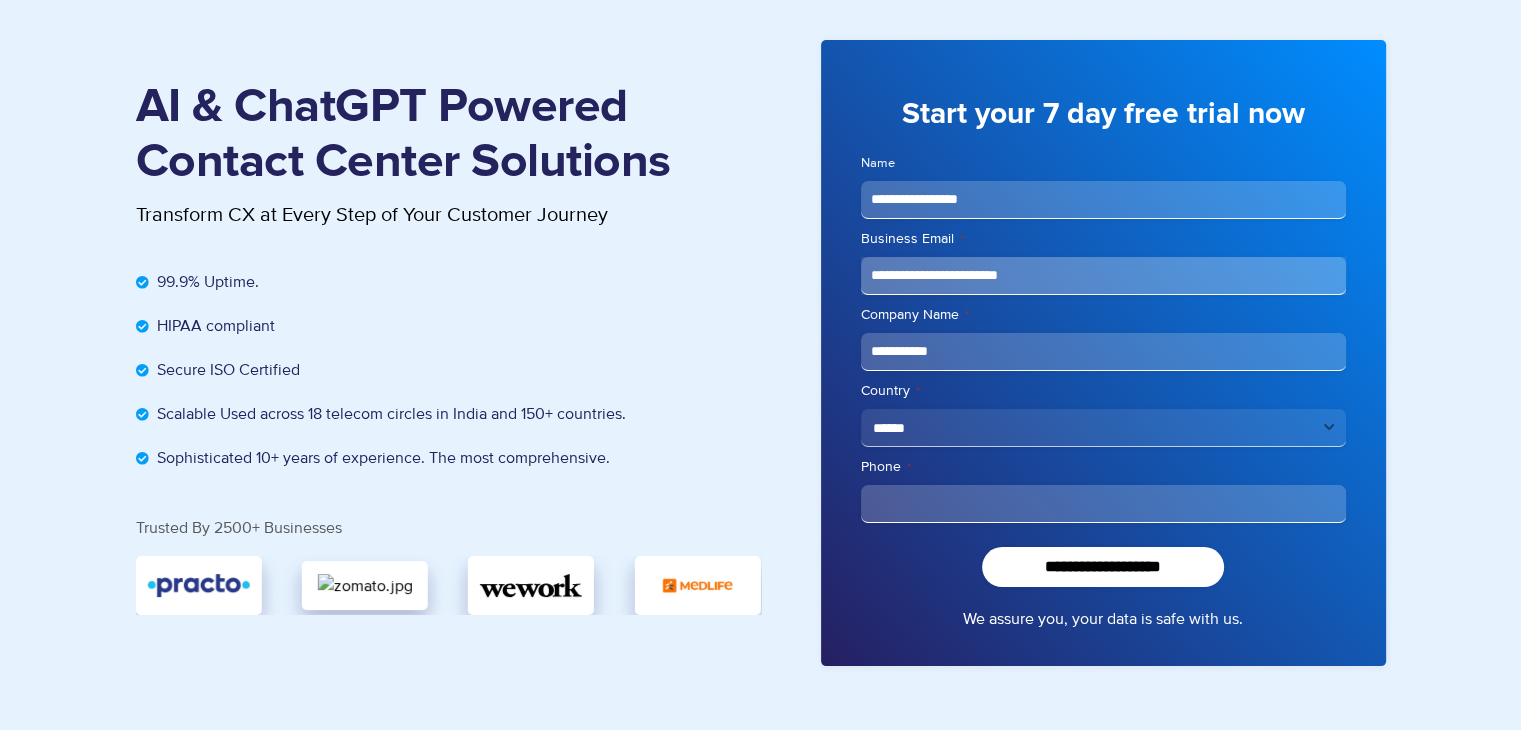 select on "**" 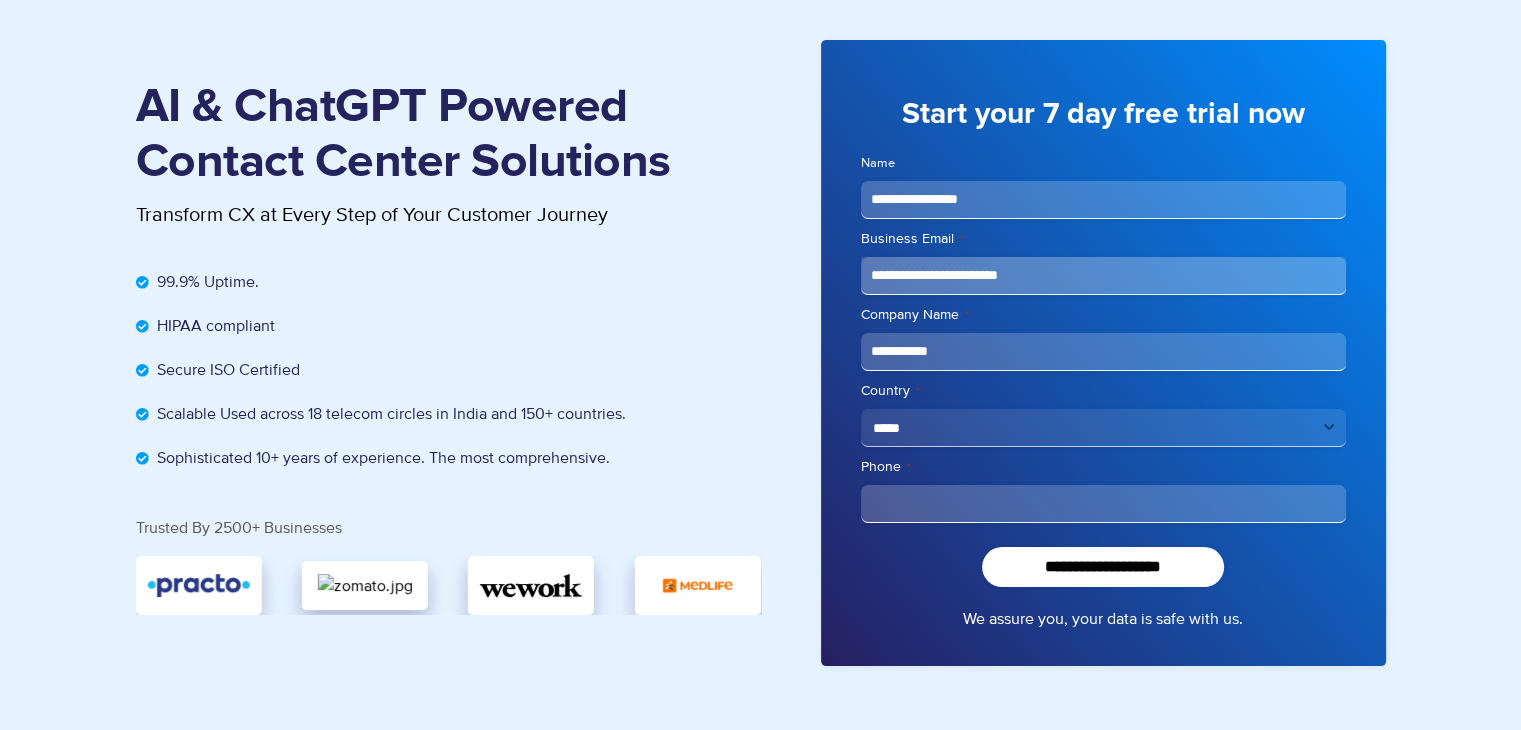 type on "**********" 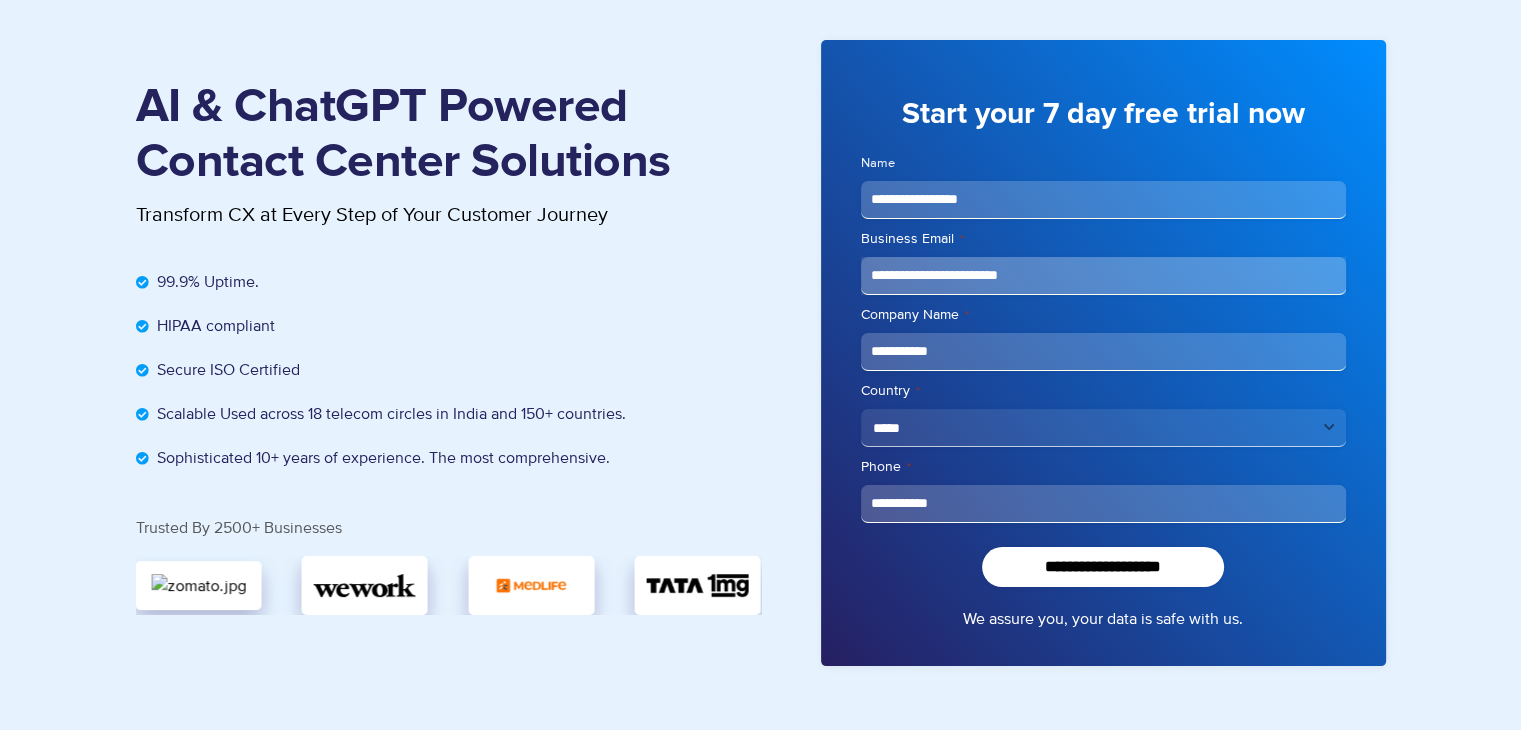 click on "**********" at bounding box center (1103, 200) 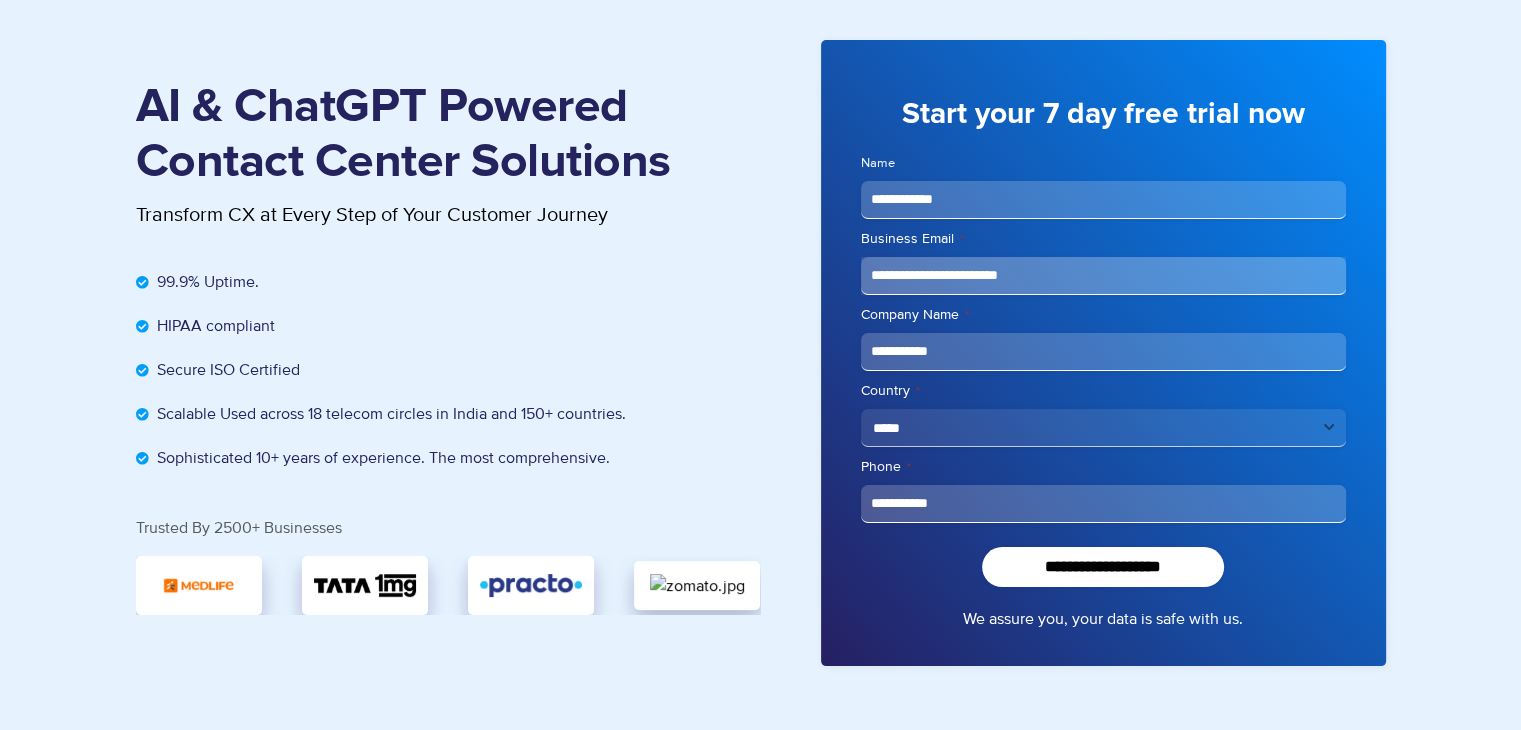 type on "**********" 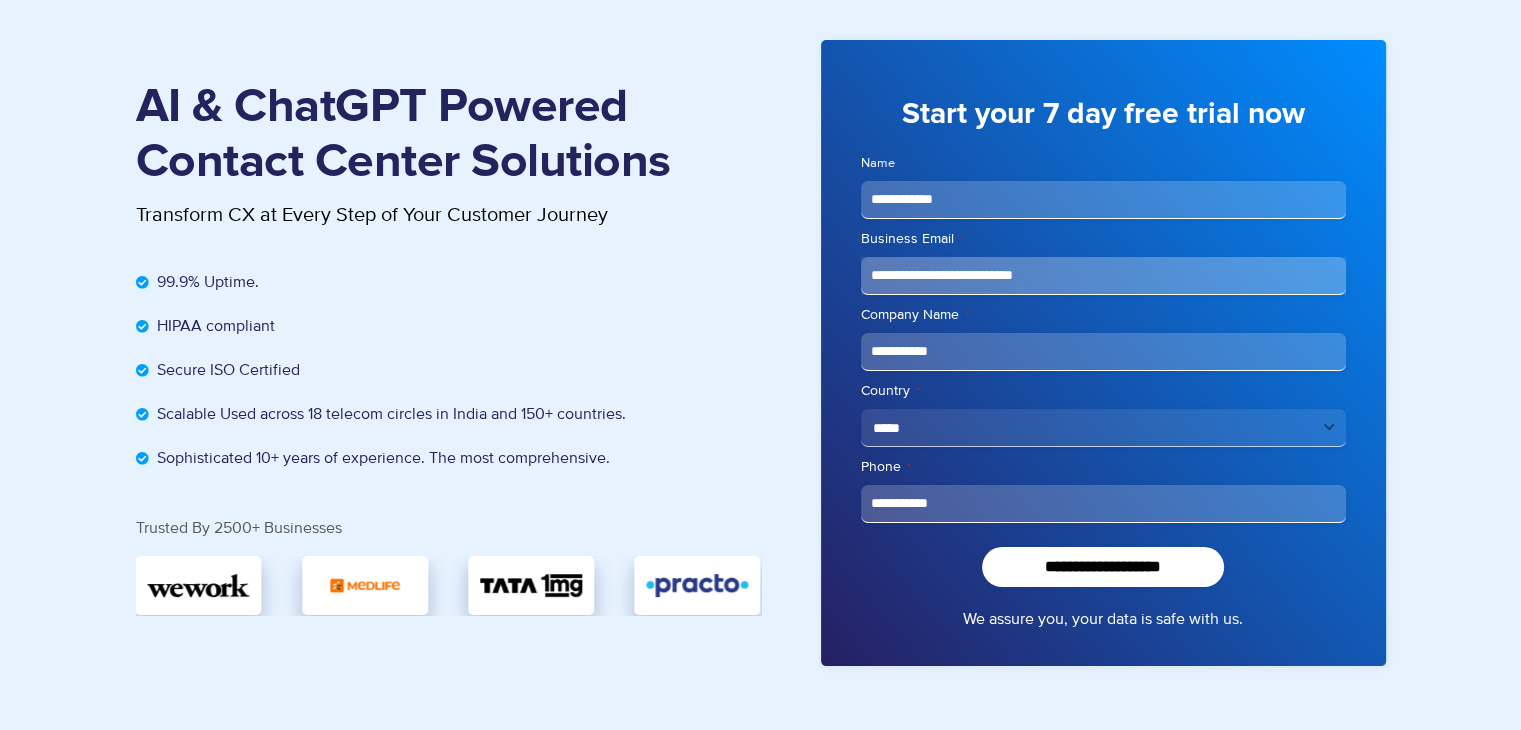 type on "**********" 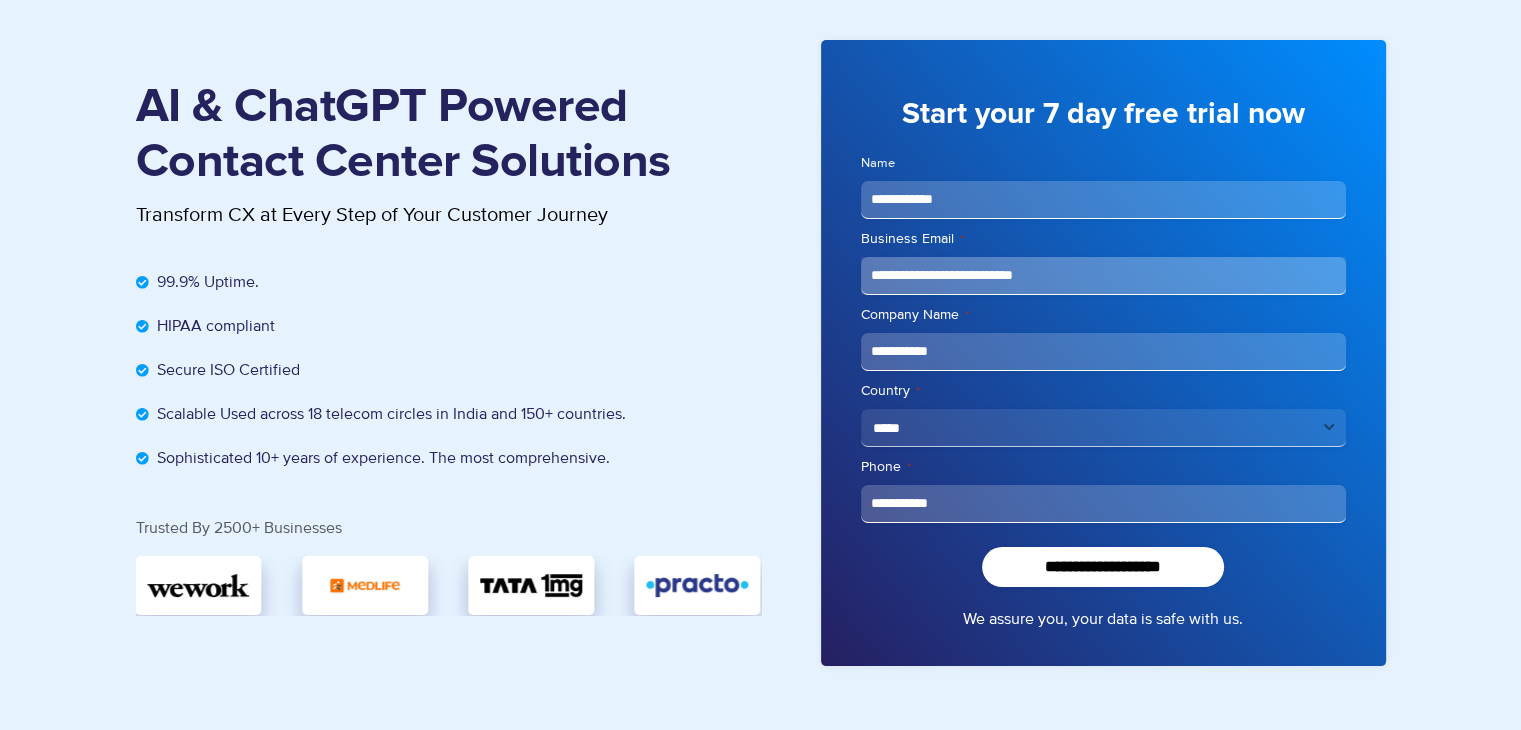 click on "**********" at bounding box center (1103, 504) 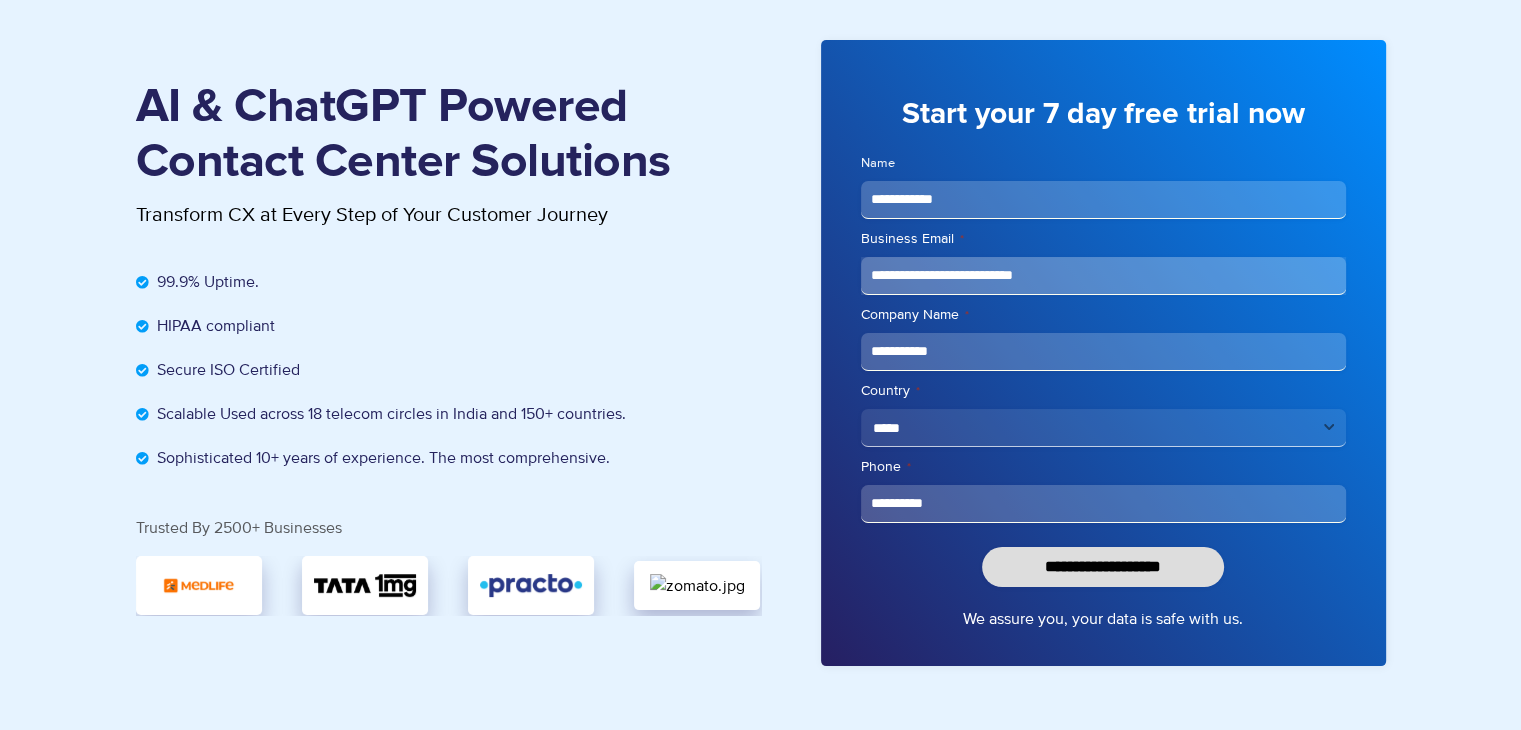 type on "**********" 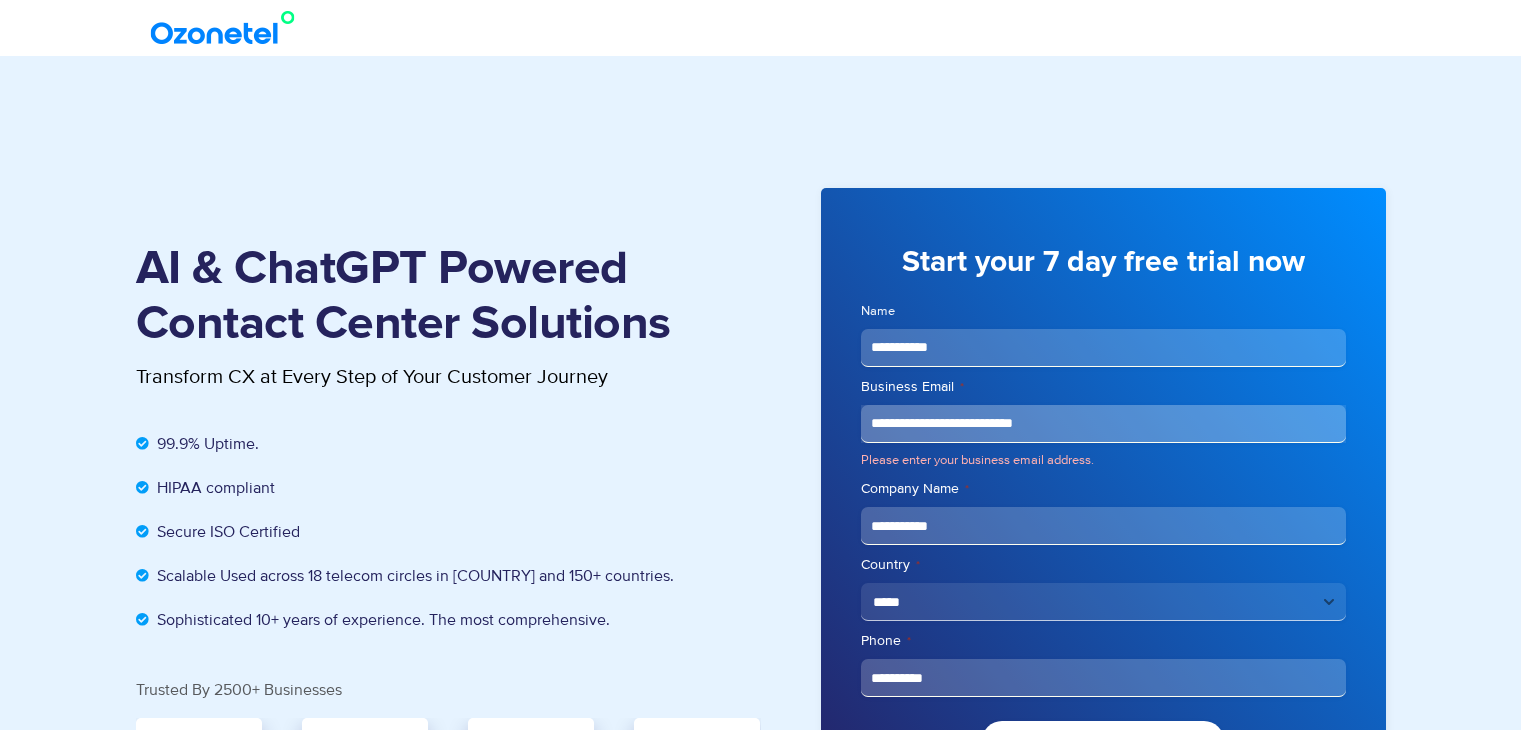 scroll, scrollTop: 0, scrollLeft: 0, axis: both 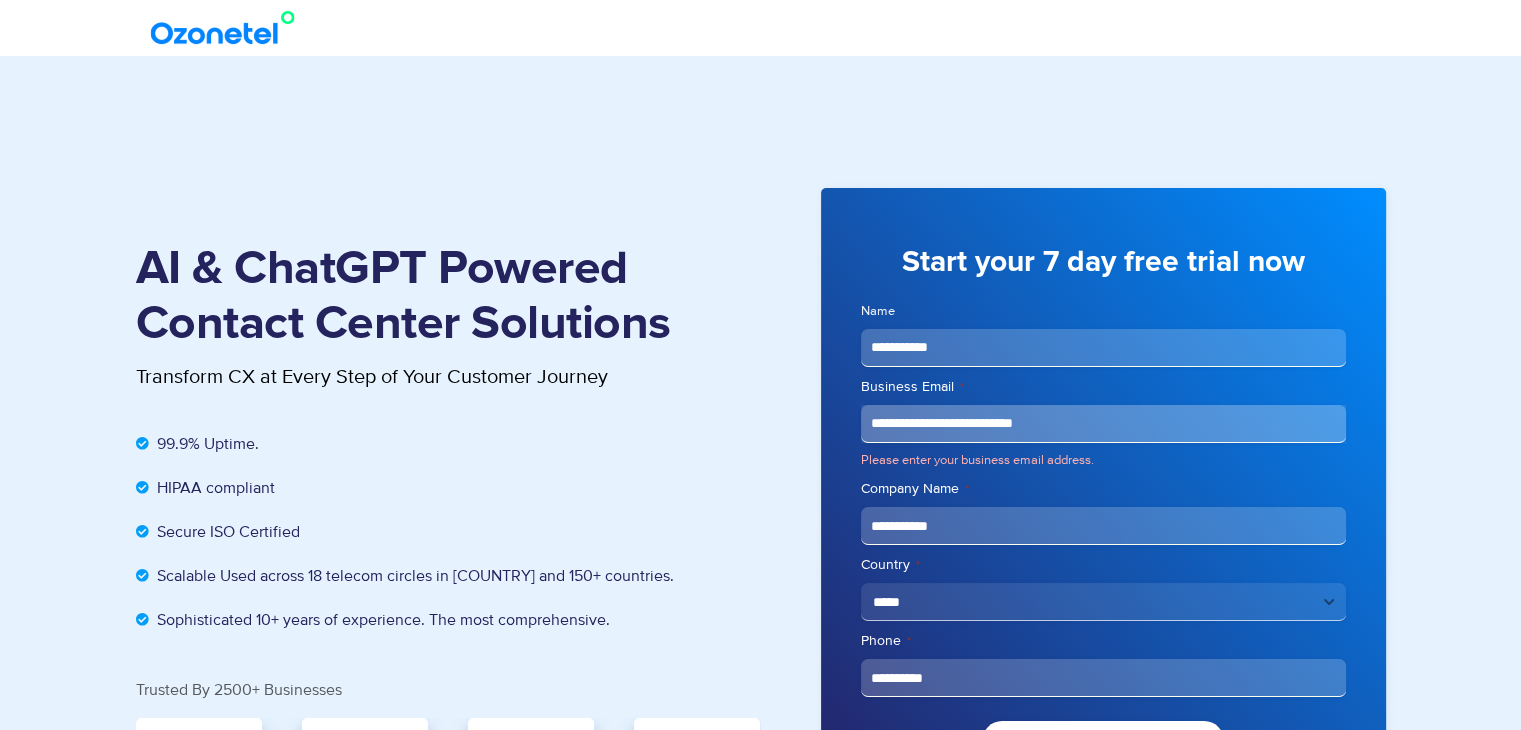click on "**********" at bounding box center [1103, 424] 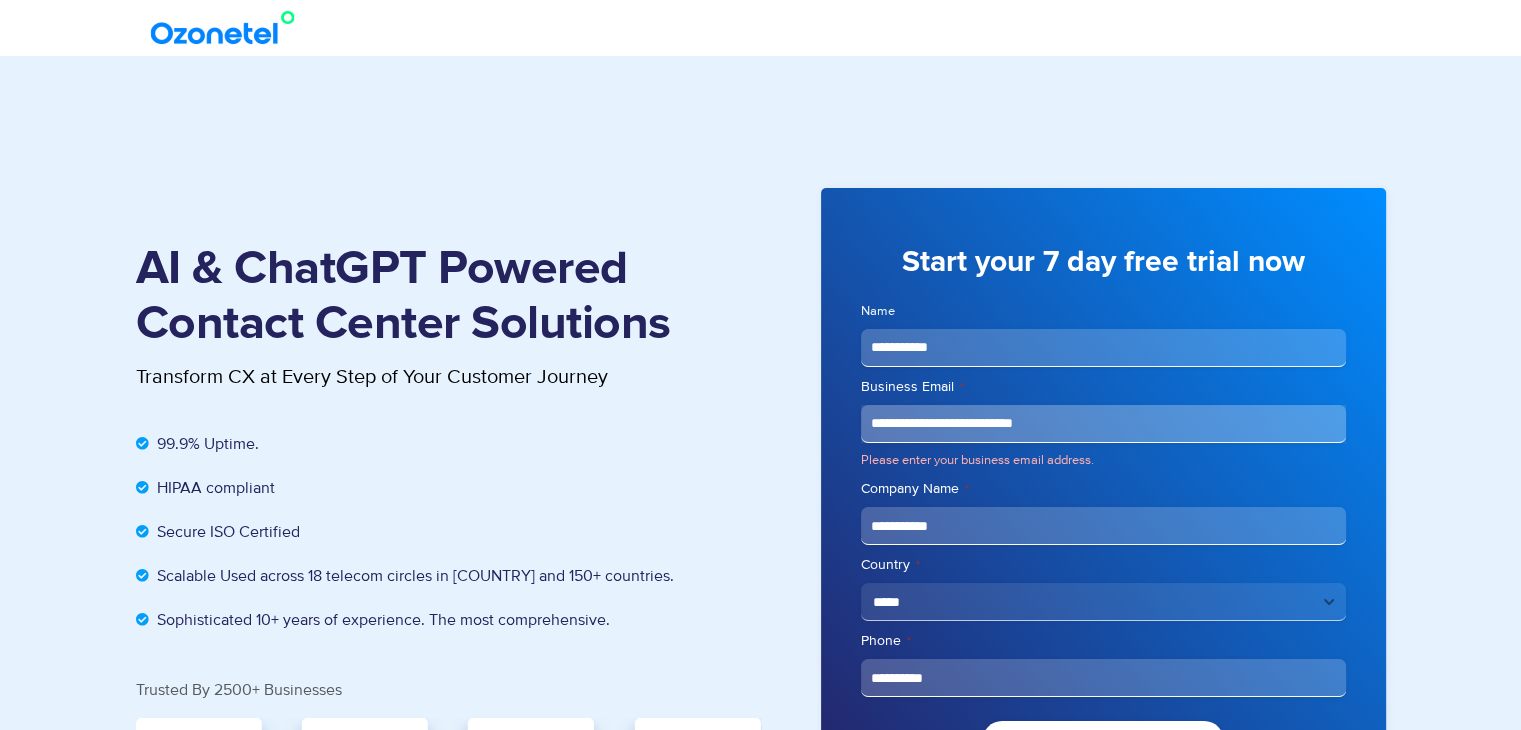 type on "**********" 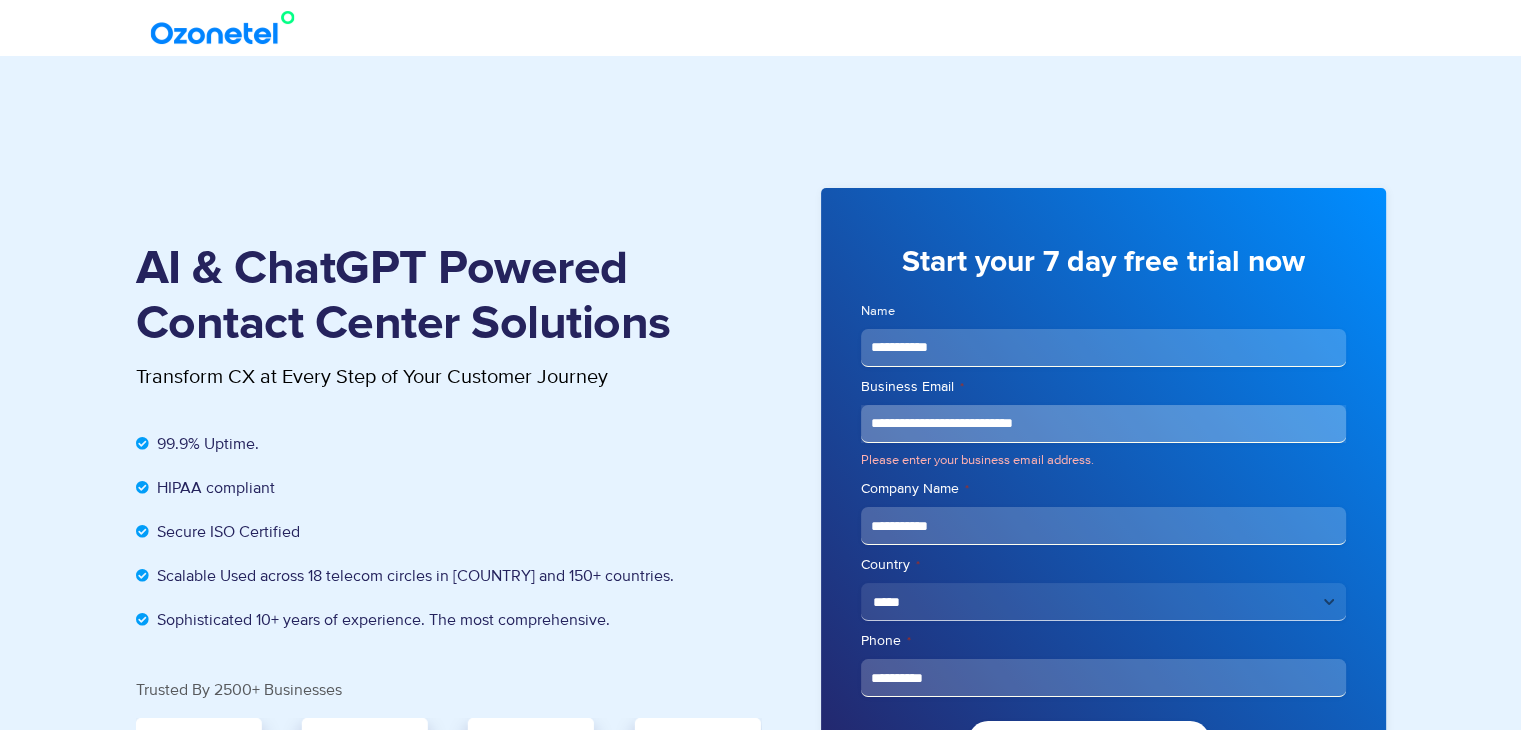 click on "**********" at bounding box center (1103, 546) 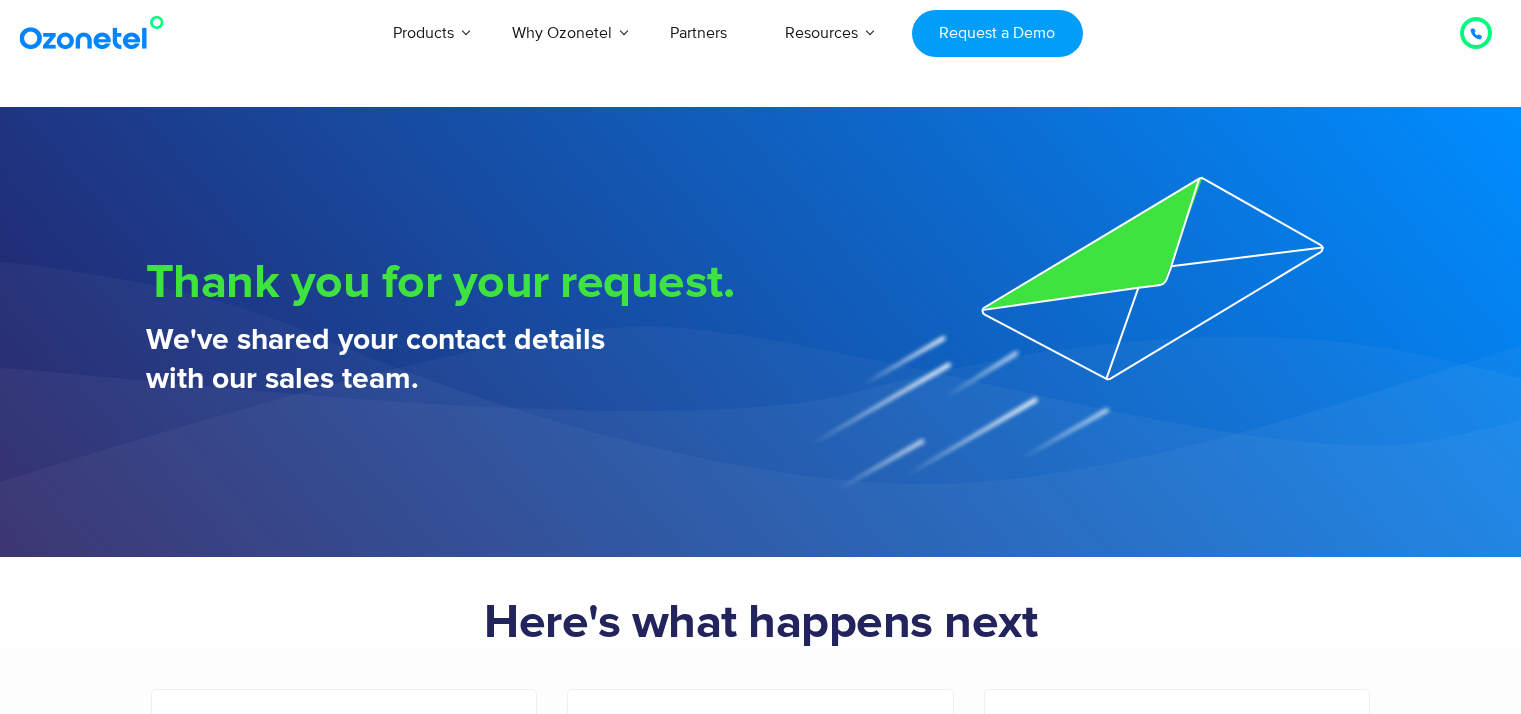 scroll, scrollTop: 0, scrollLeft: 0, axis: both 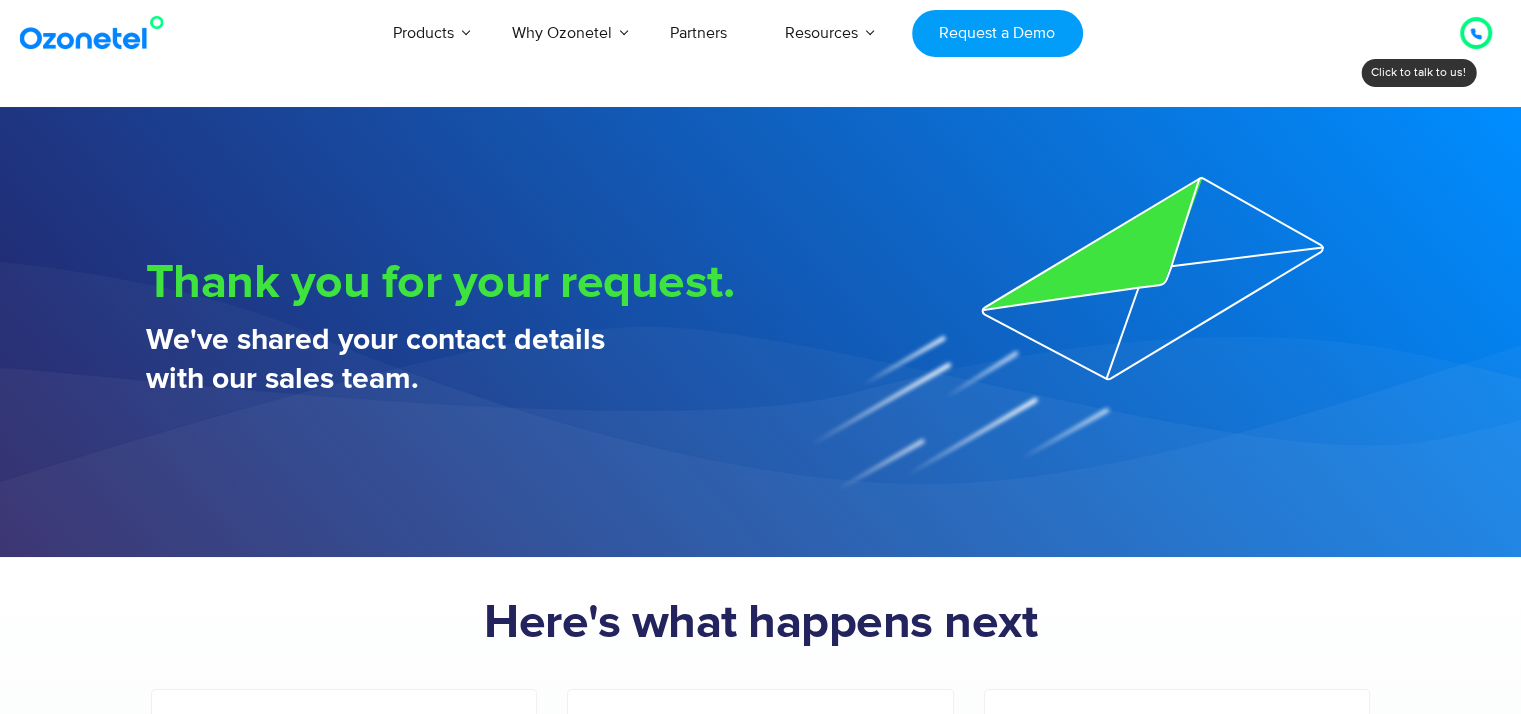 click at bounding box center [1476, 33] 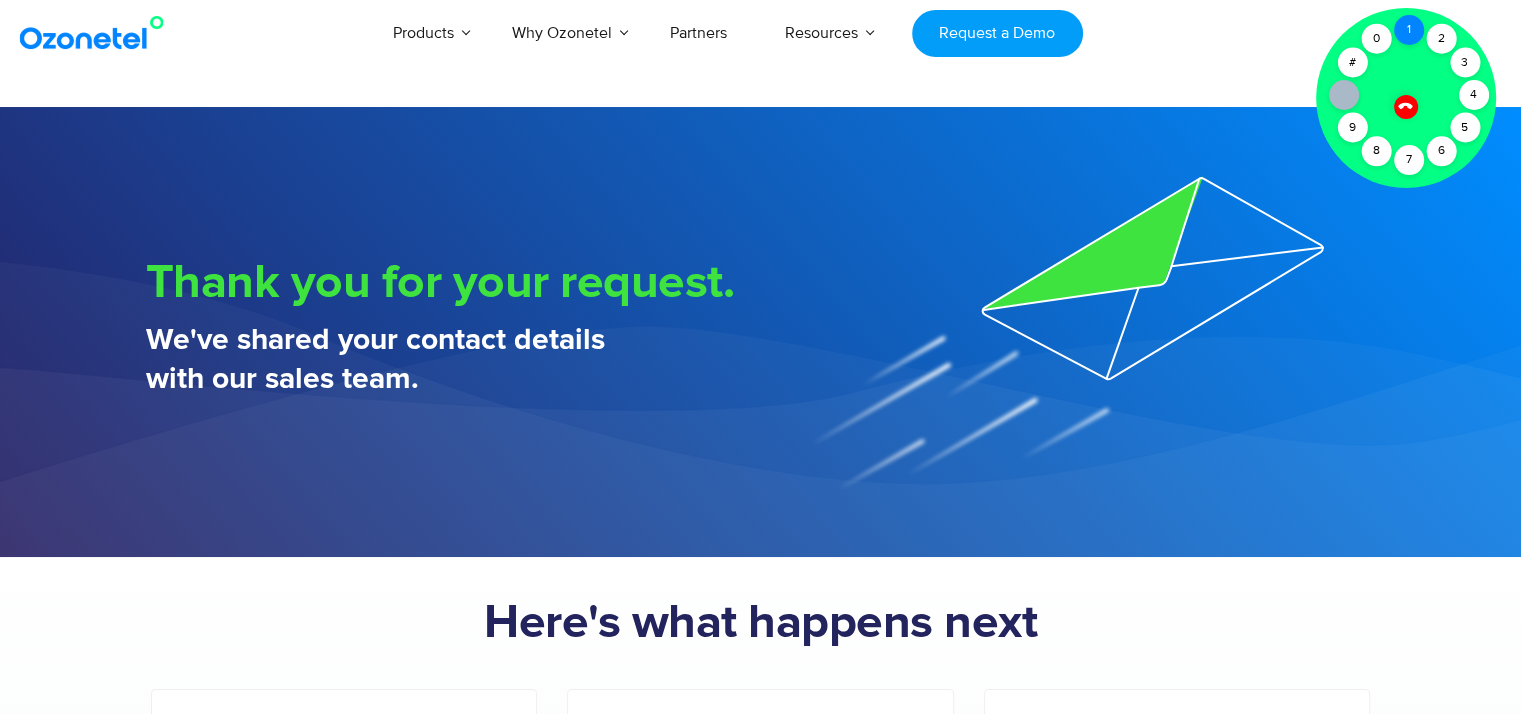 click on "1" at bounding box center (1409, 30) 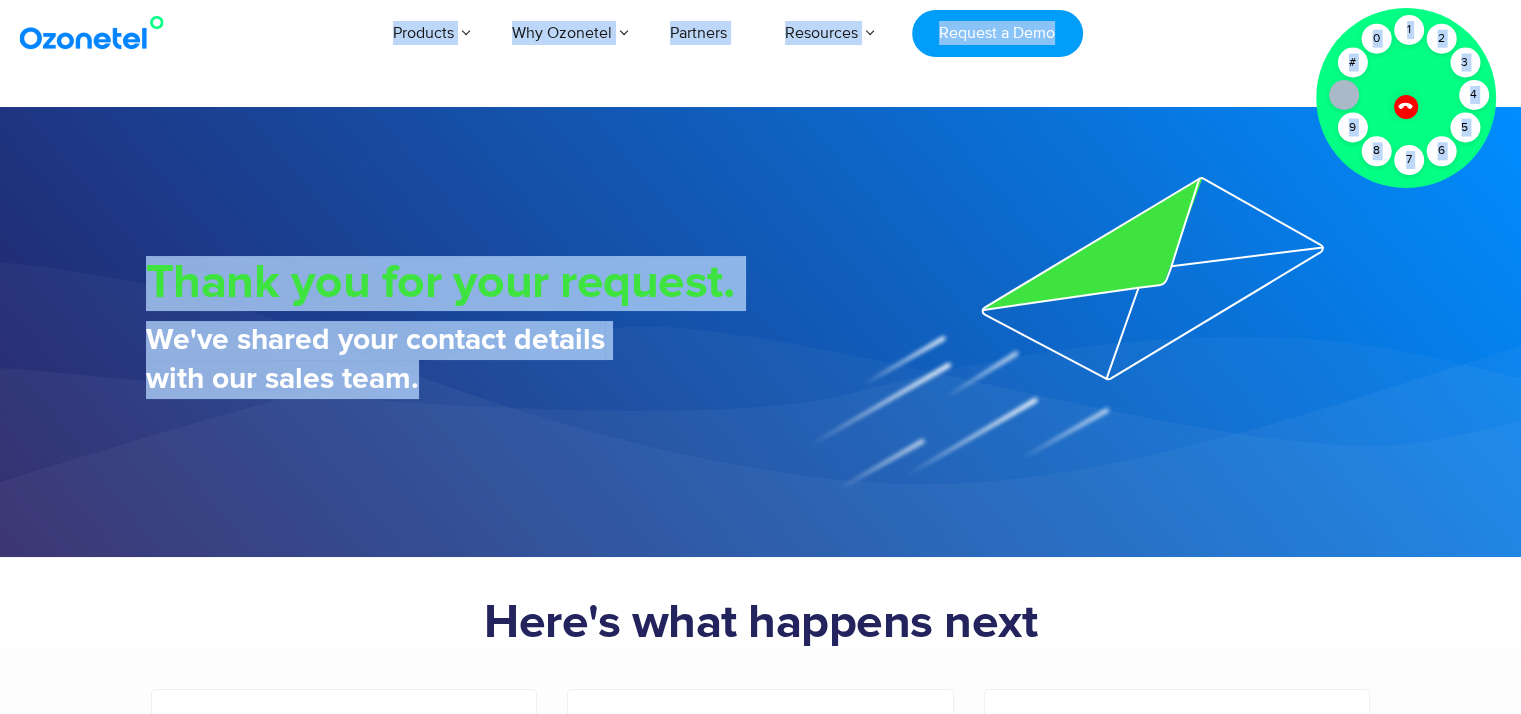drag, startPoint x: 1408, startPoint y: 29, endPoint x: 890, endPoint y: 304, distance: 586.4717 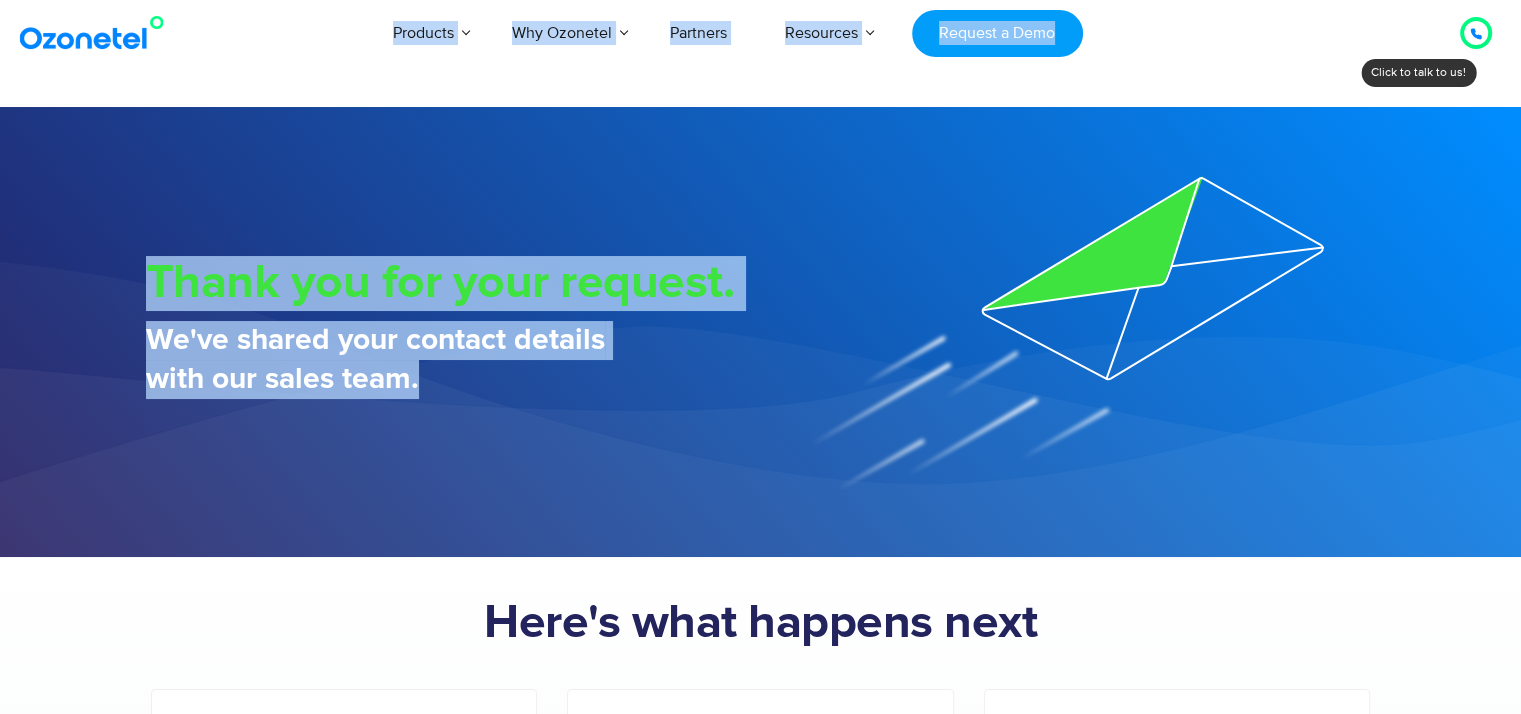 click on "Products
AI & CX
Voice AI Agents
Agent Assist
Quality Audits
Knowledge AI
Call Center Solution Complete call center on the cloud
Inbound Calling
Outbound Calling
Blended Call Center
CTI Integrations
Automated Telemarketing
Cloud Telephony
Sales Dialer Solution  Better Inbound Sales & Outreach
Click to Call
Auto Dialers
CRM Integrations
Virtual Number | IVR Number
Inside sales solution
Missed Call Solutions
Digital Channels
Whatsapp Business Solution
Intercom Integration
Ozonetel CX Hub Unified customer experience platform
Omnichannel Routing
Conversational AI
Speech Analytics
Business Phone System Organize your calls
Auto Attendant
Contact Manager
New Product Launch Power Instant Conversations with Customers using CXi Switch Visit now Learn More
Why Ozonetel
Industry Solutions For
Ecommerce
BPO" at bounding box center (885, 33) 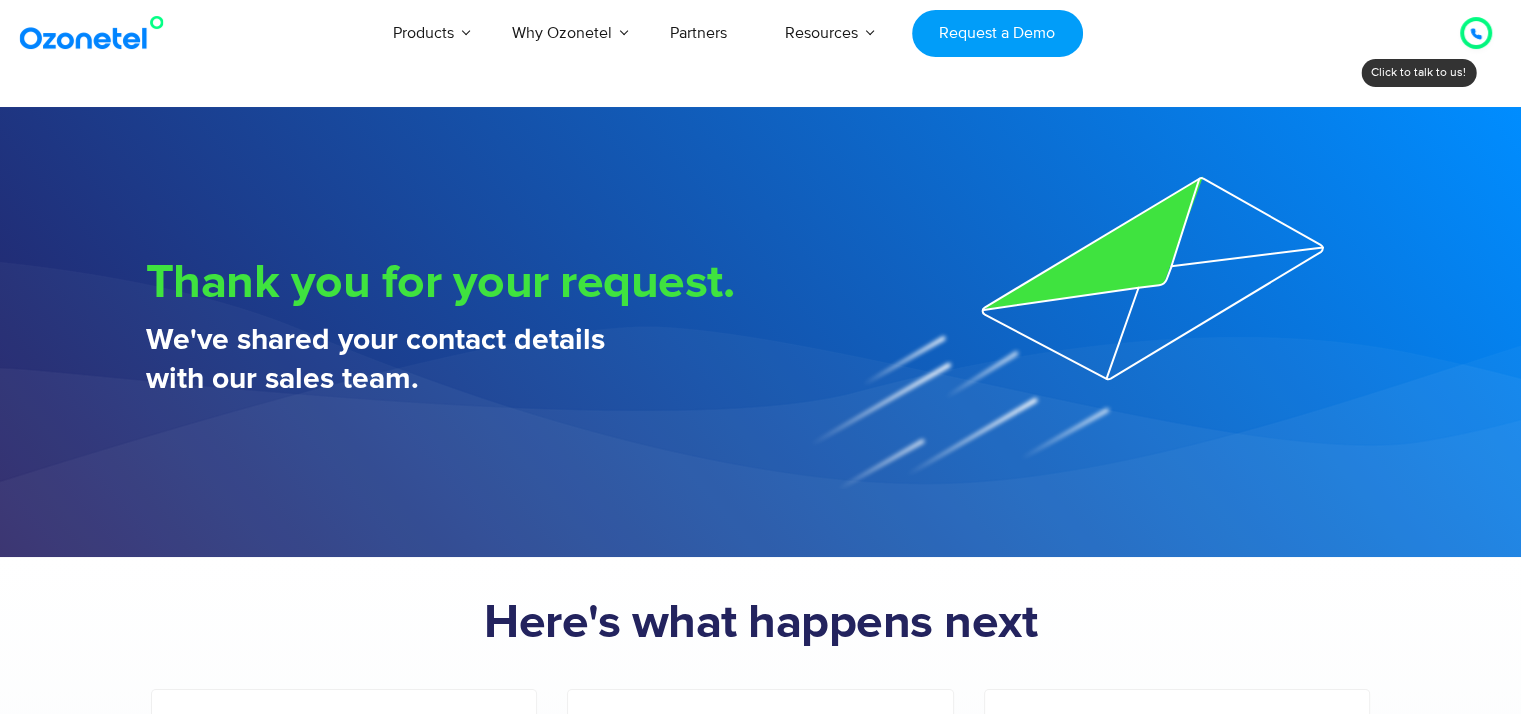 click at bounding box center [1476, 34] 